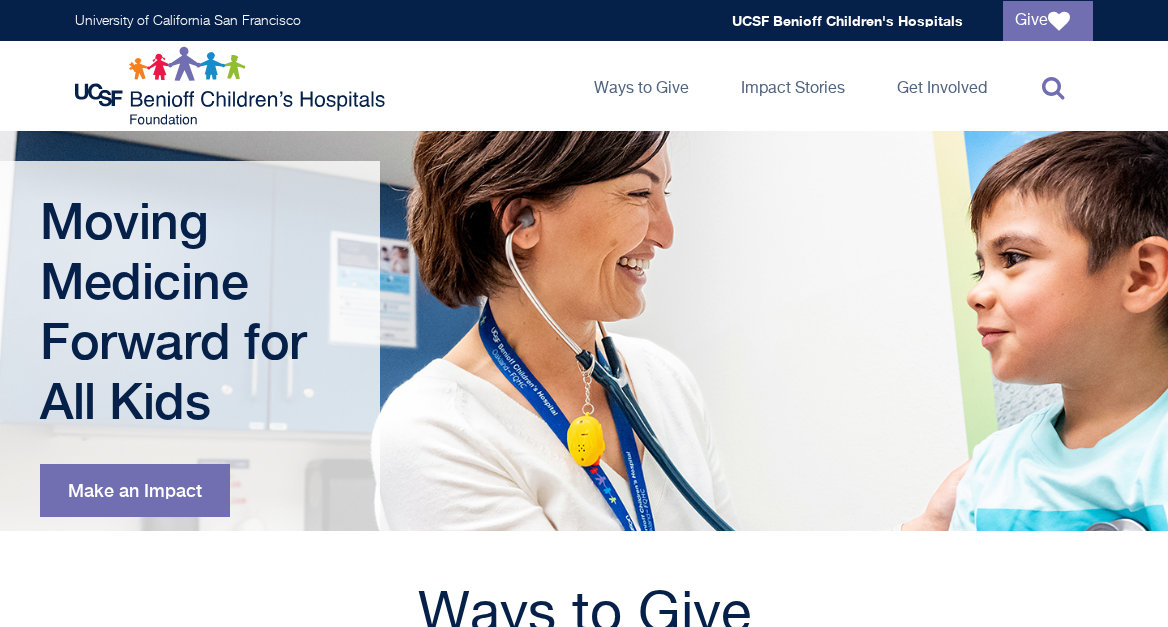 scroll, scrollTop: 0, scrollLeft: 0, axis: both 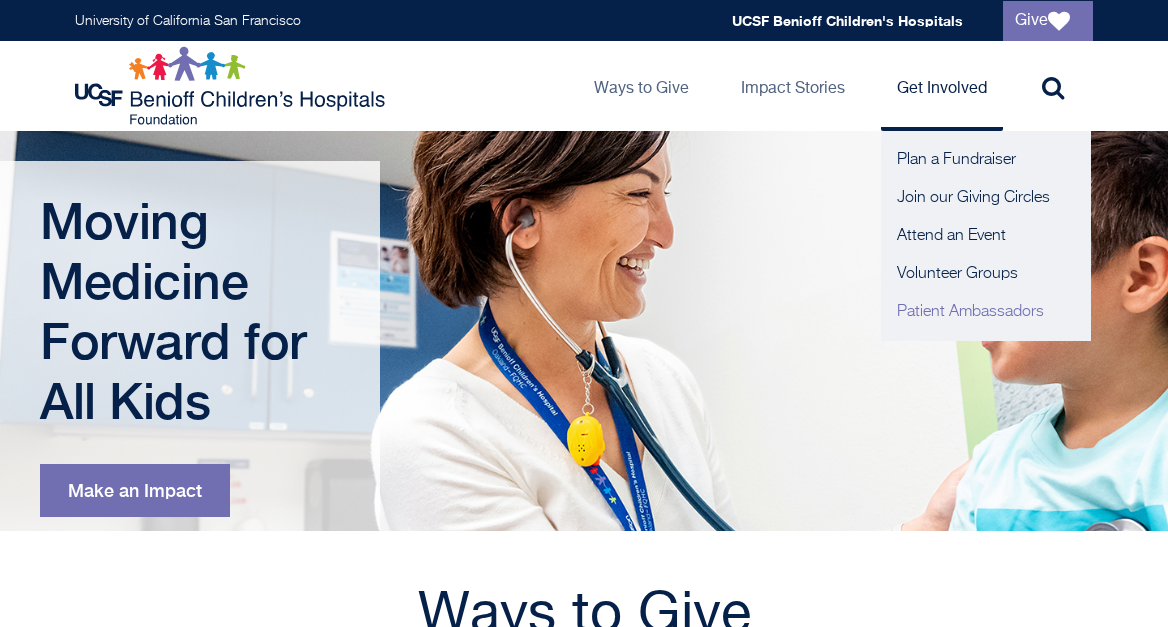 click on "Patient Ambassadors" at bounding box center [986, 312] 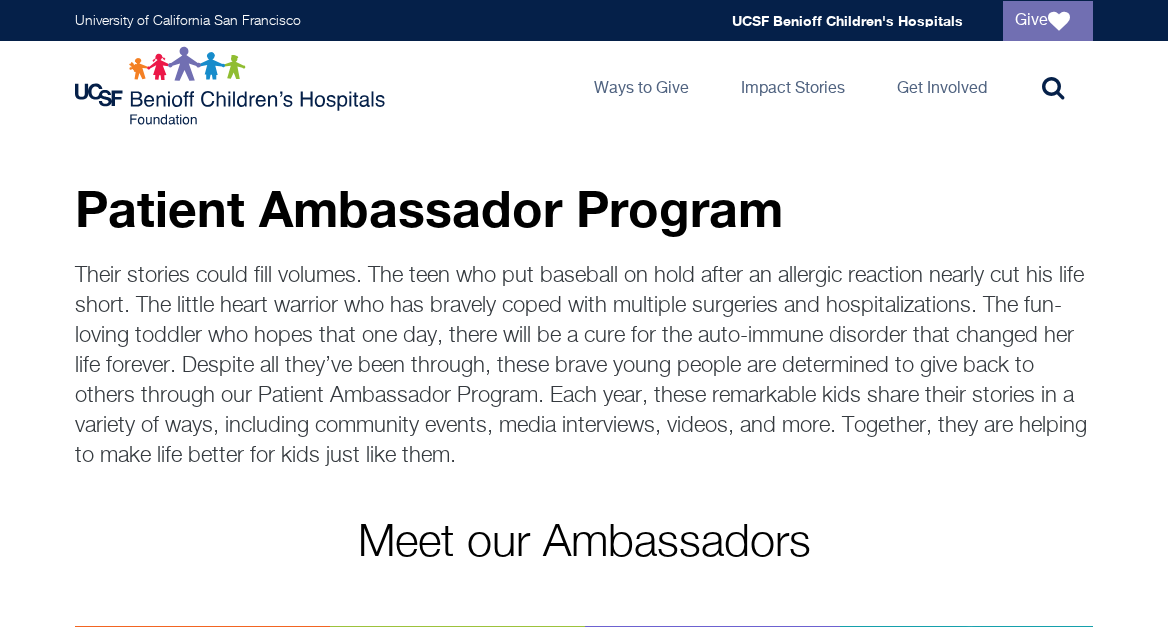 scroll, scrollTop: 0, scrollLeft: 0, axis: both 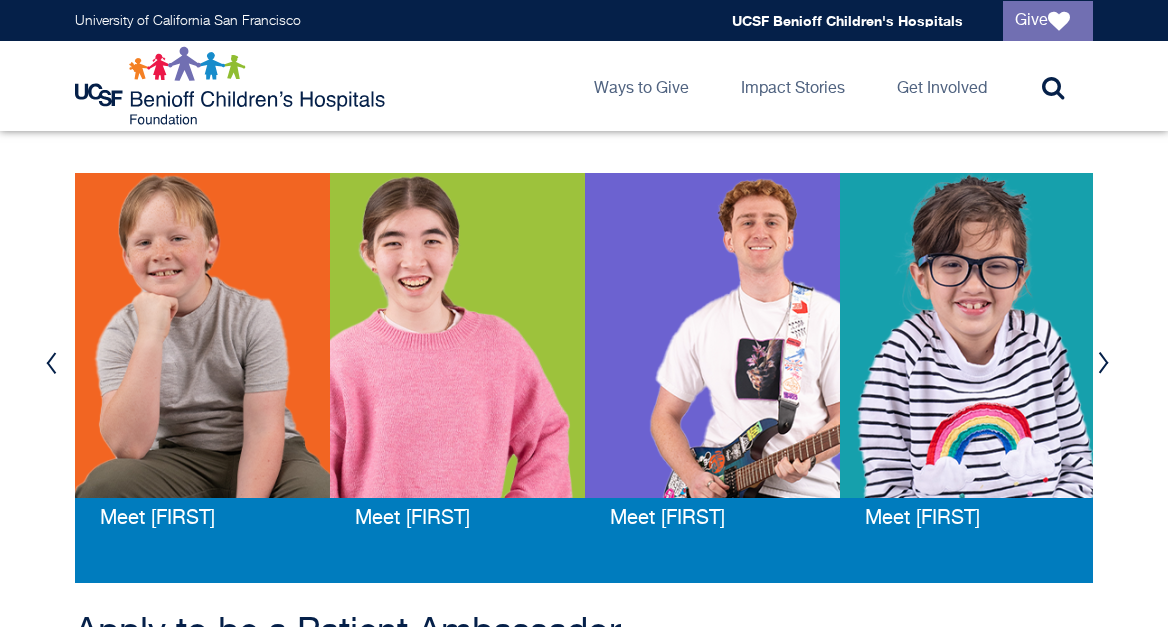 click at bounding box center (207, 335) 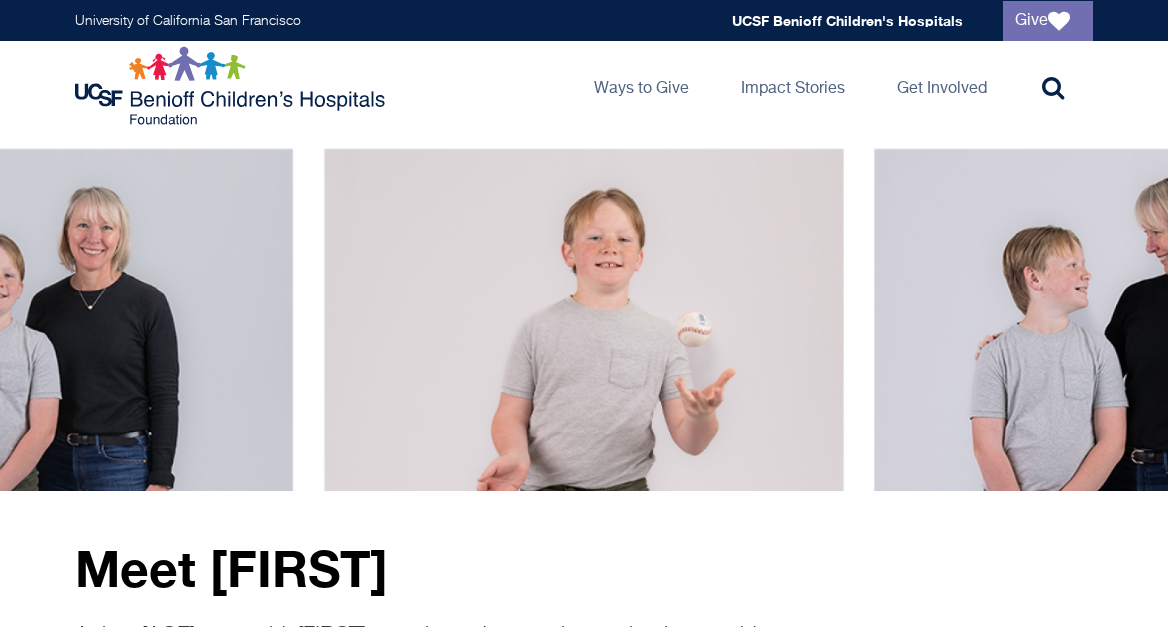 scroll, scrollTop: 0, scrollLeft: 0, axis: both 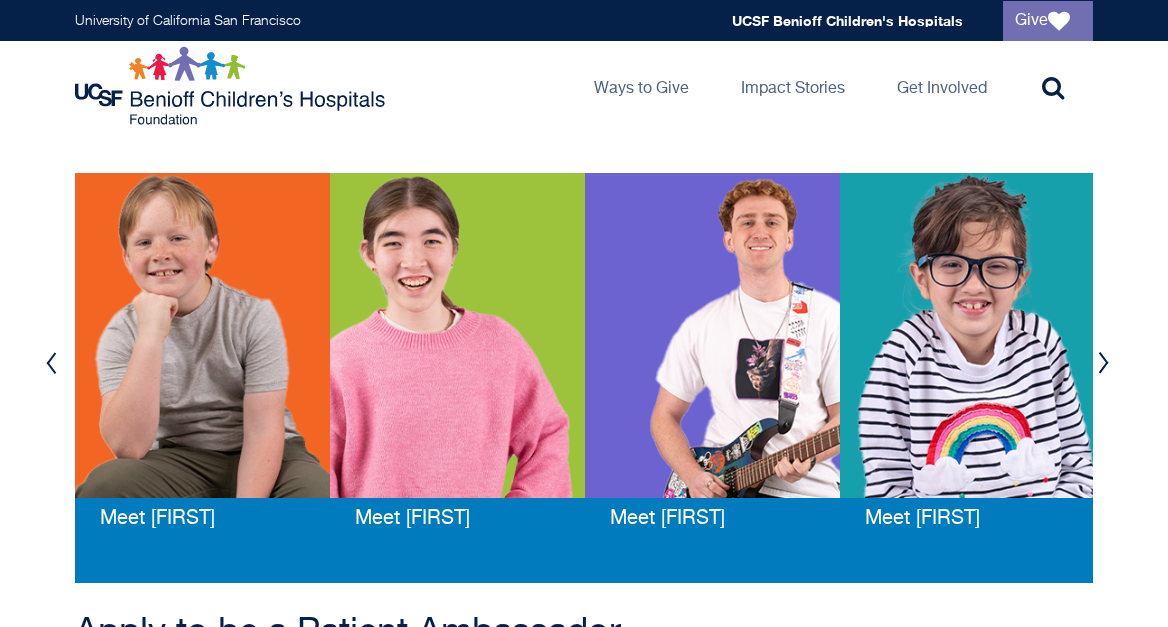 click at bounding box center (462, 335) 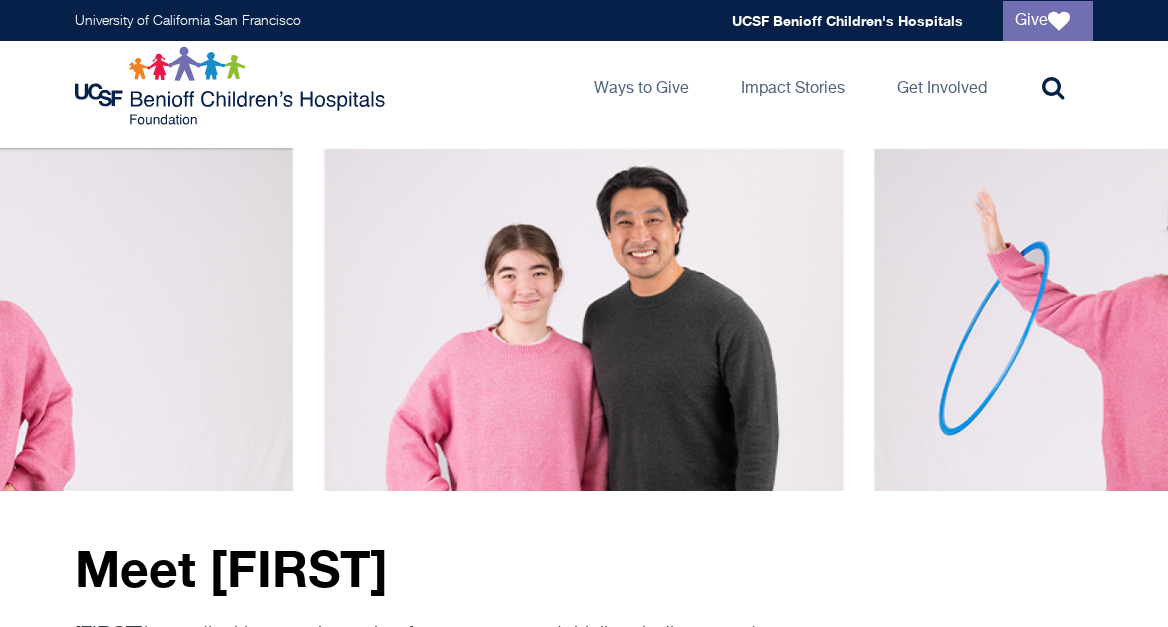 scroll, scrollTop: 0, scrollLeft: 0, axis: both 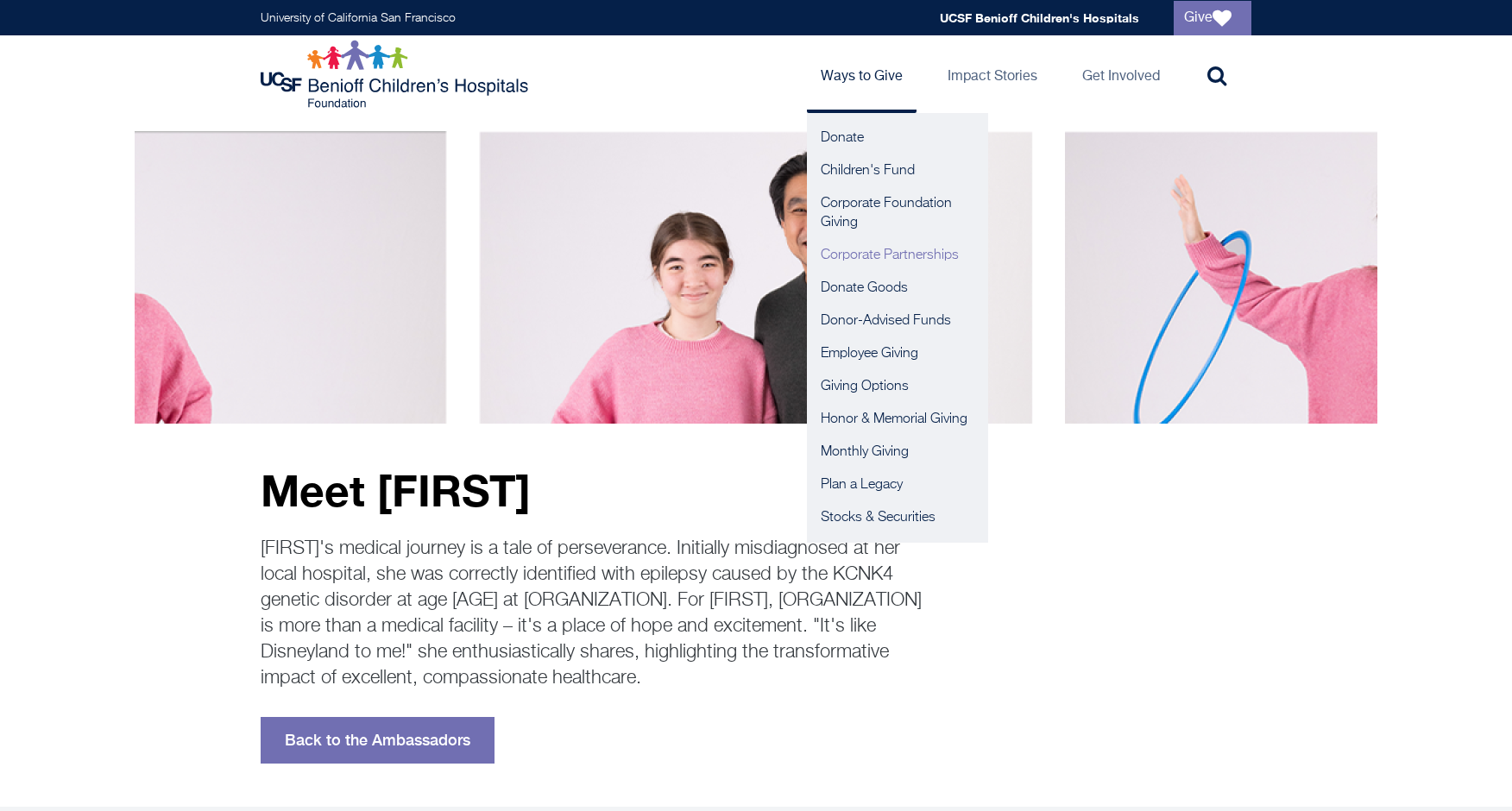 click on "Corporate Partnerships" at bounding box center (898, 255) 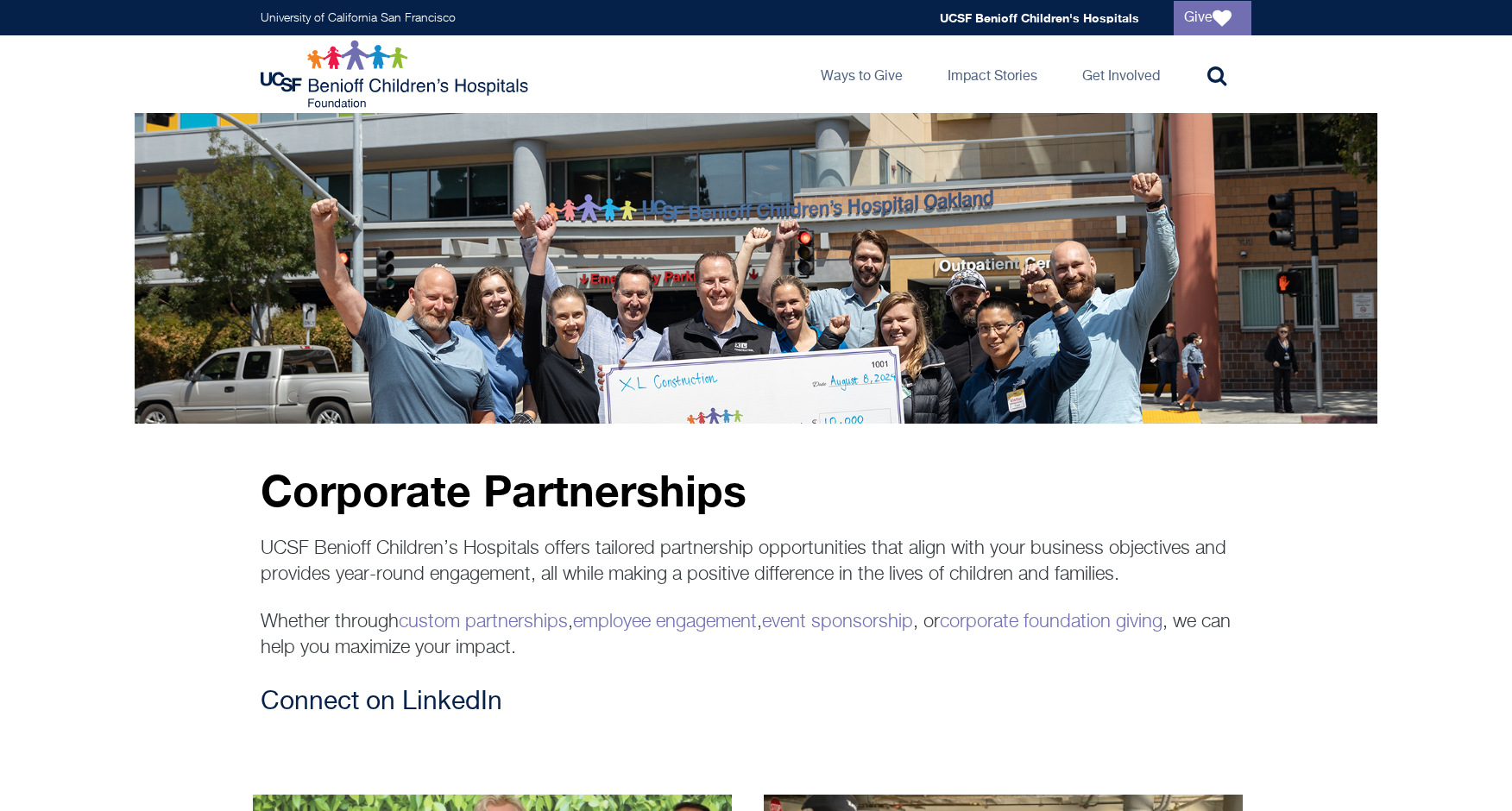 scroll, scrollTop: 0, scrollLeft: 0, axis: both 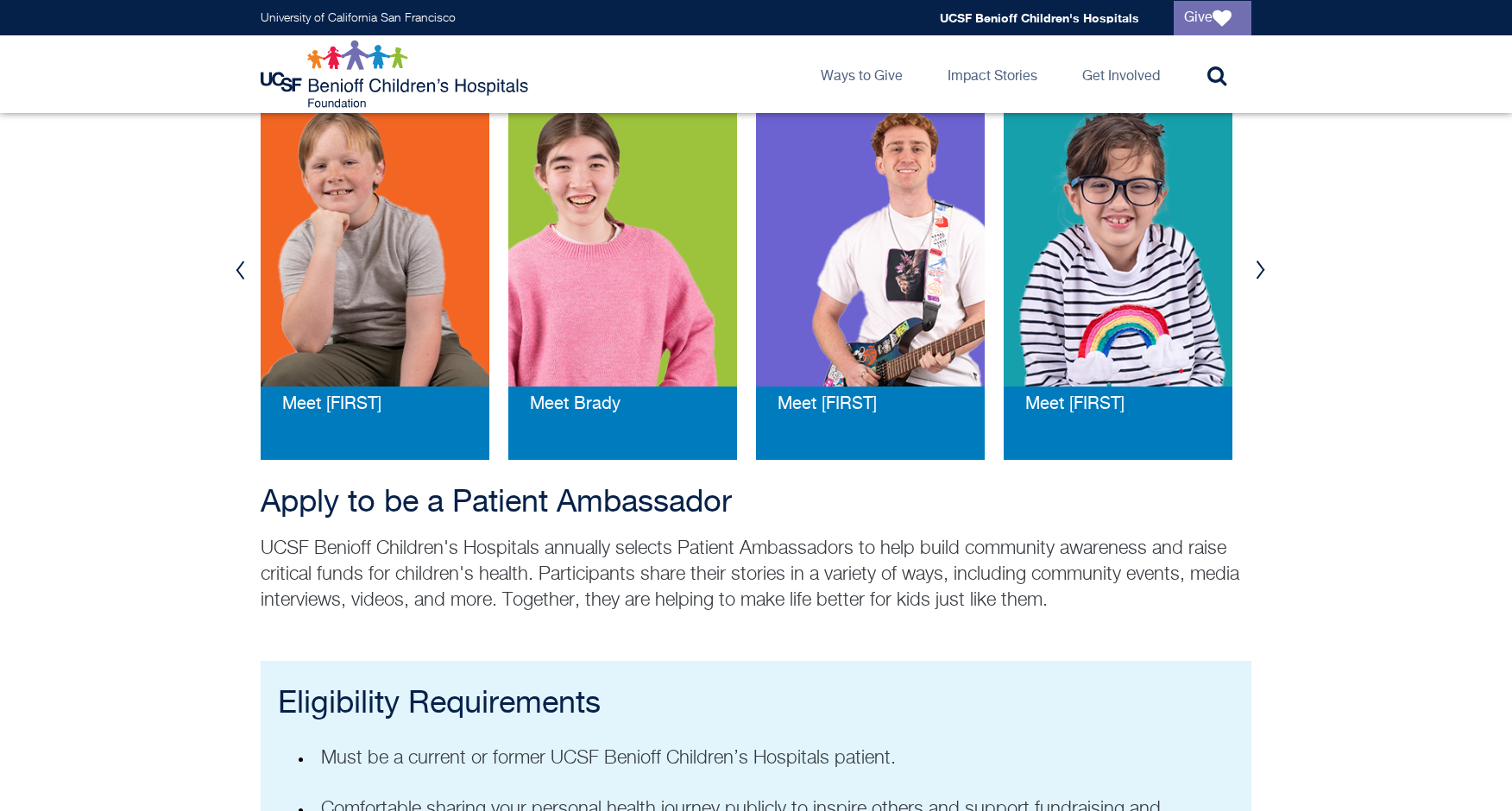 click at bounding box center (1118, 246) 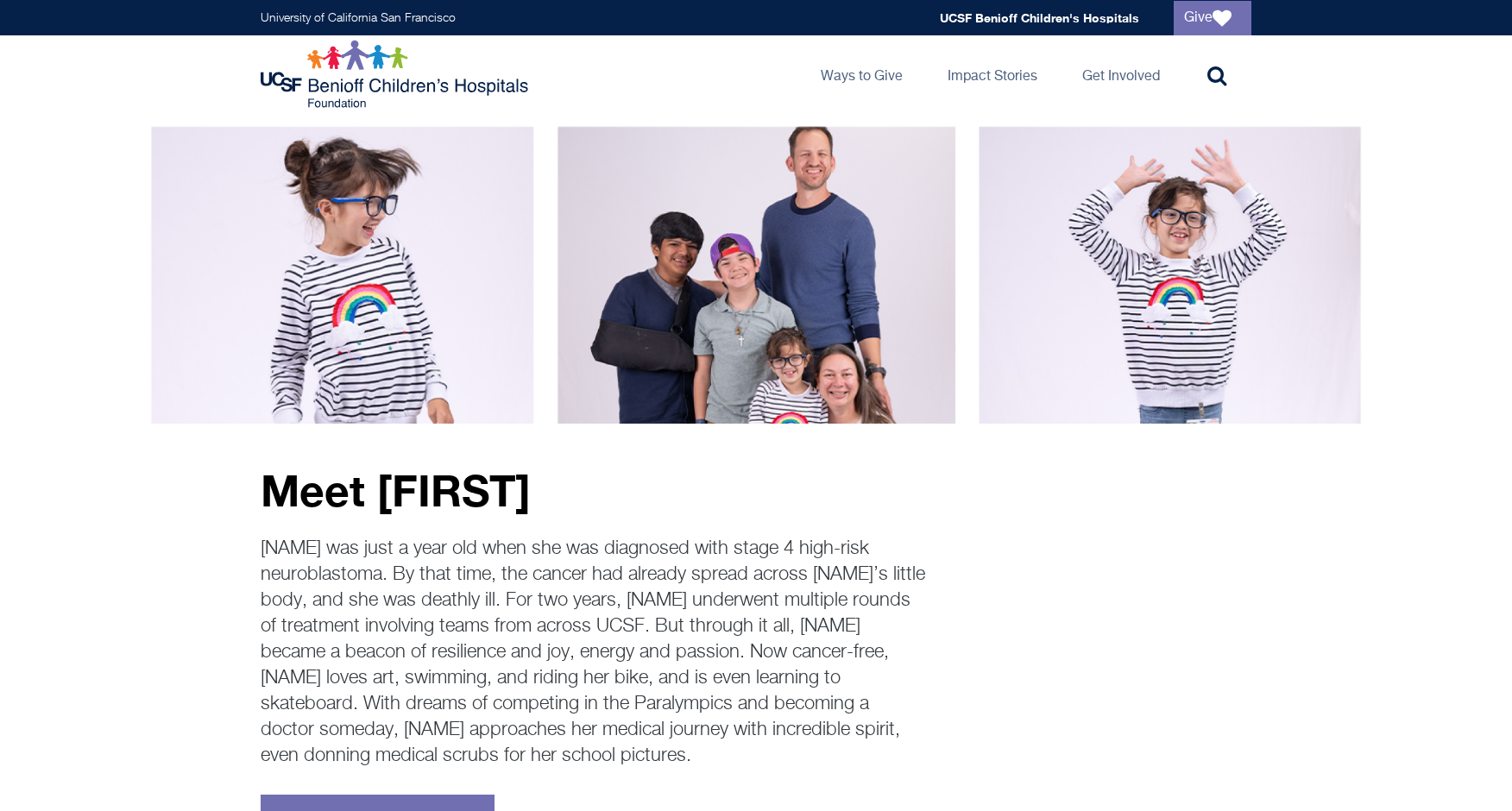 scroll, scrollTop: 0, scrollLeft: 0, axis: both 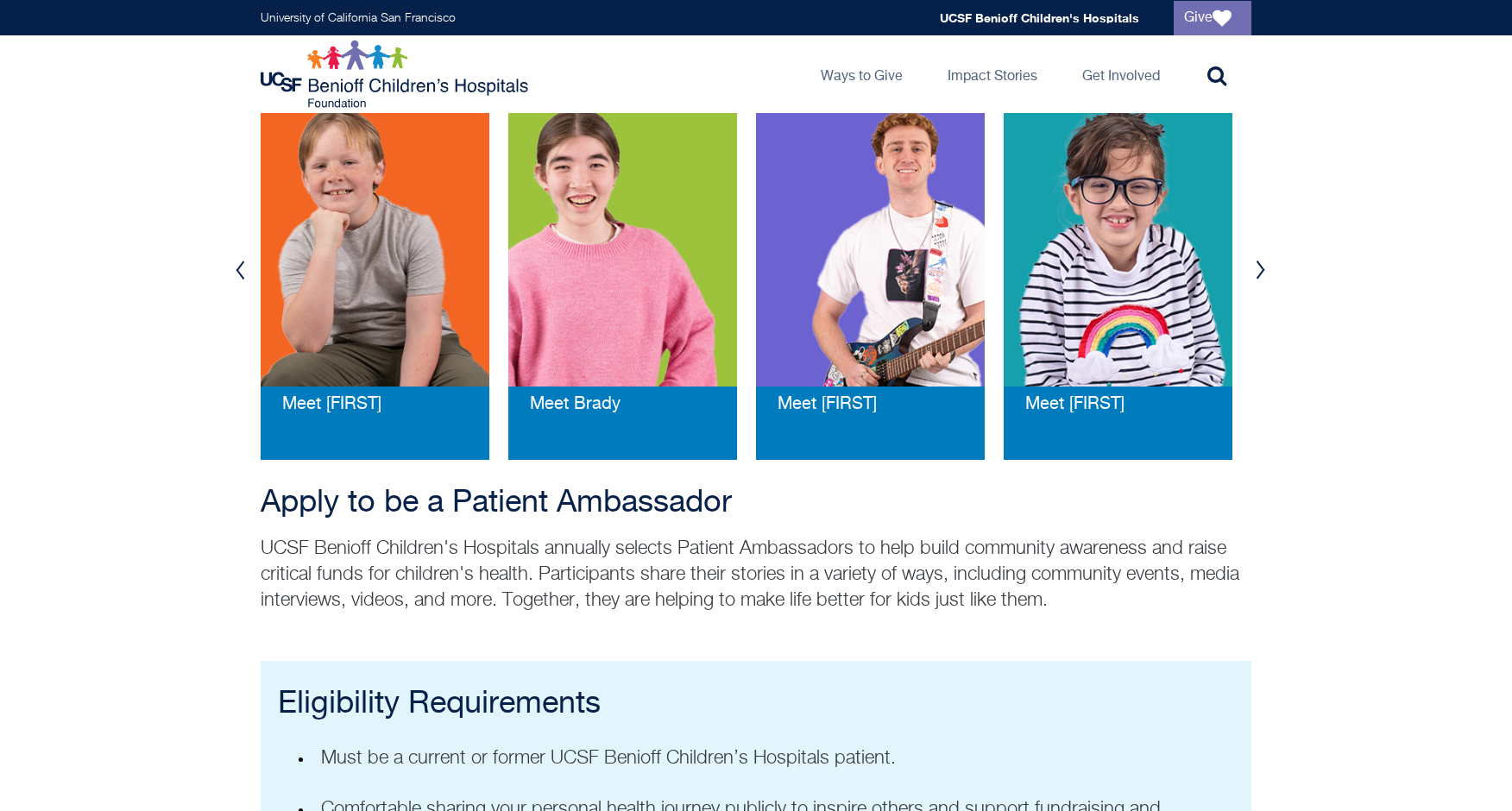 click on "Next" at bounding box center [1260, 270] 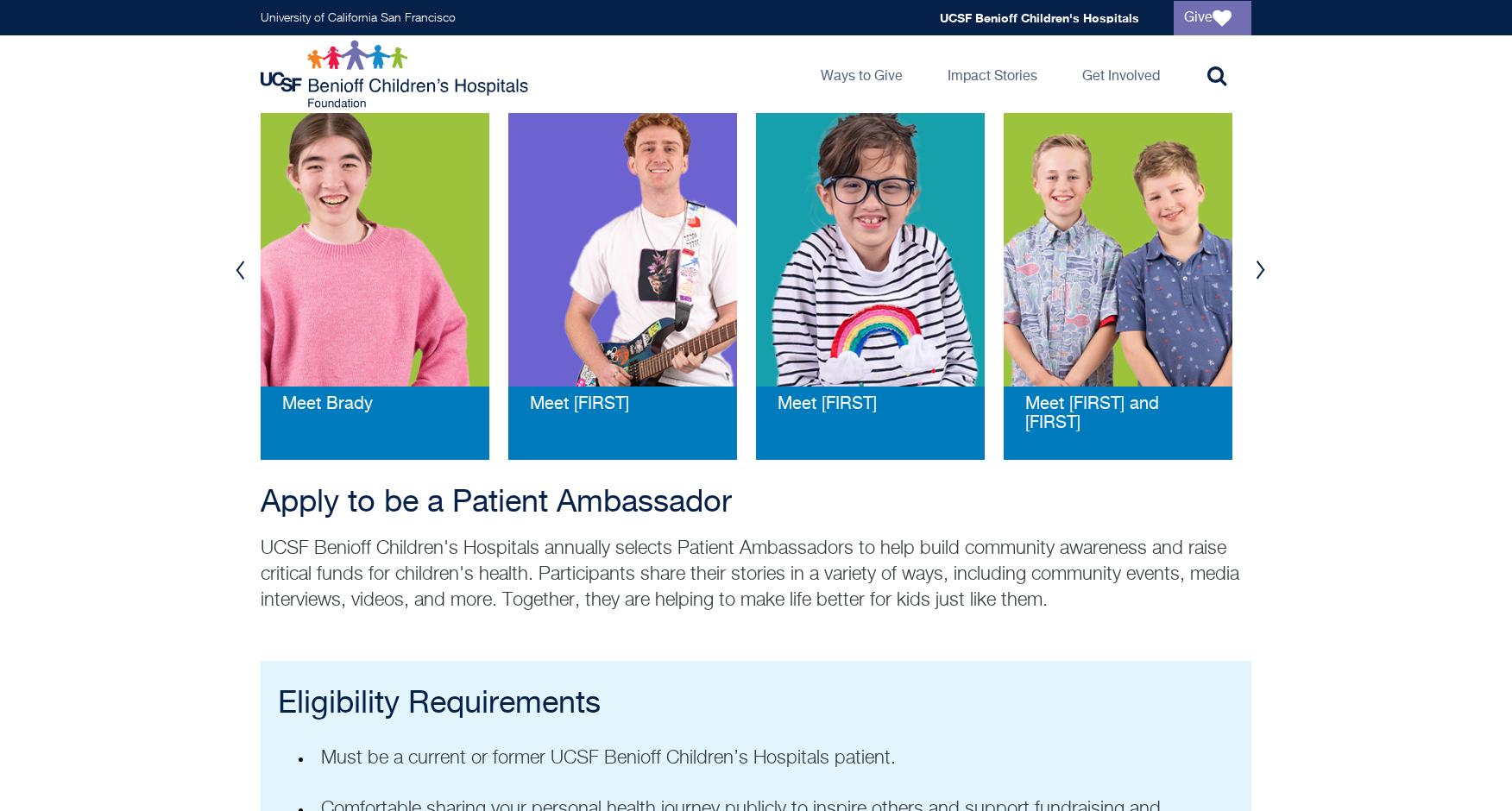click at bounding box center [1118, 246] 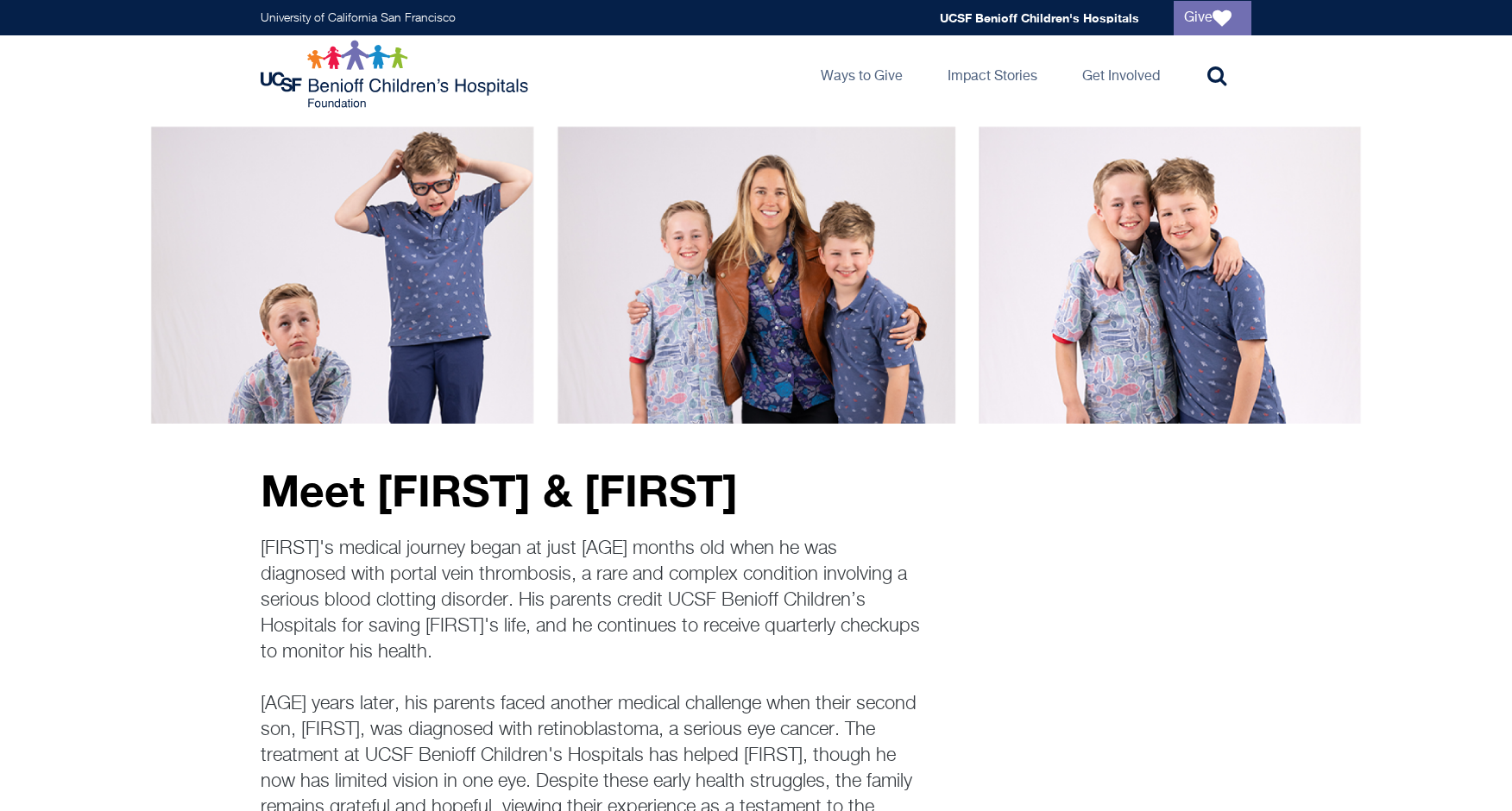 scroll, scrollTop: 0, scrollLeft: 0, axis: both 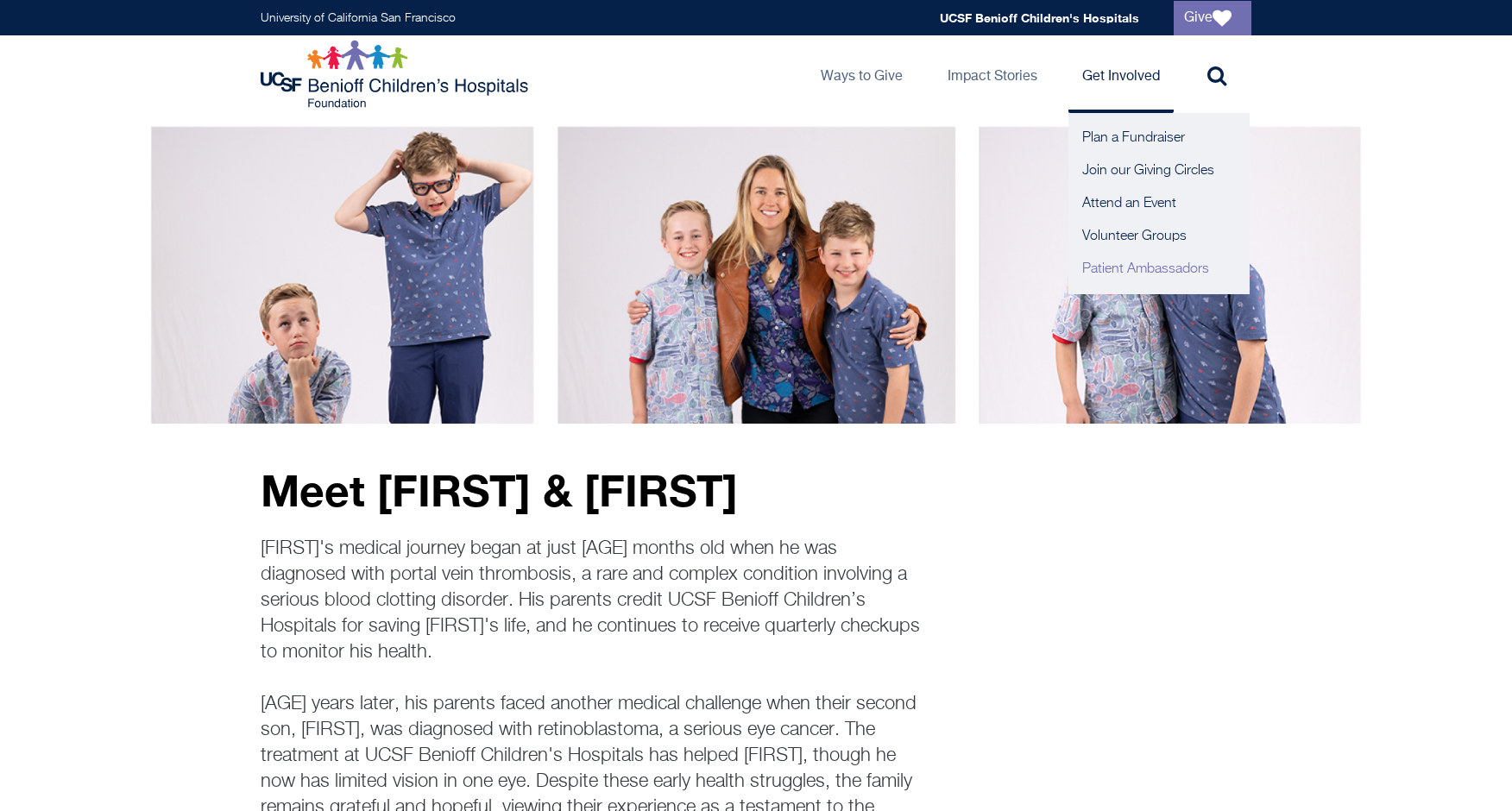 click on "Patient Ambassadors" at bounding box center [1159, 269] 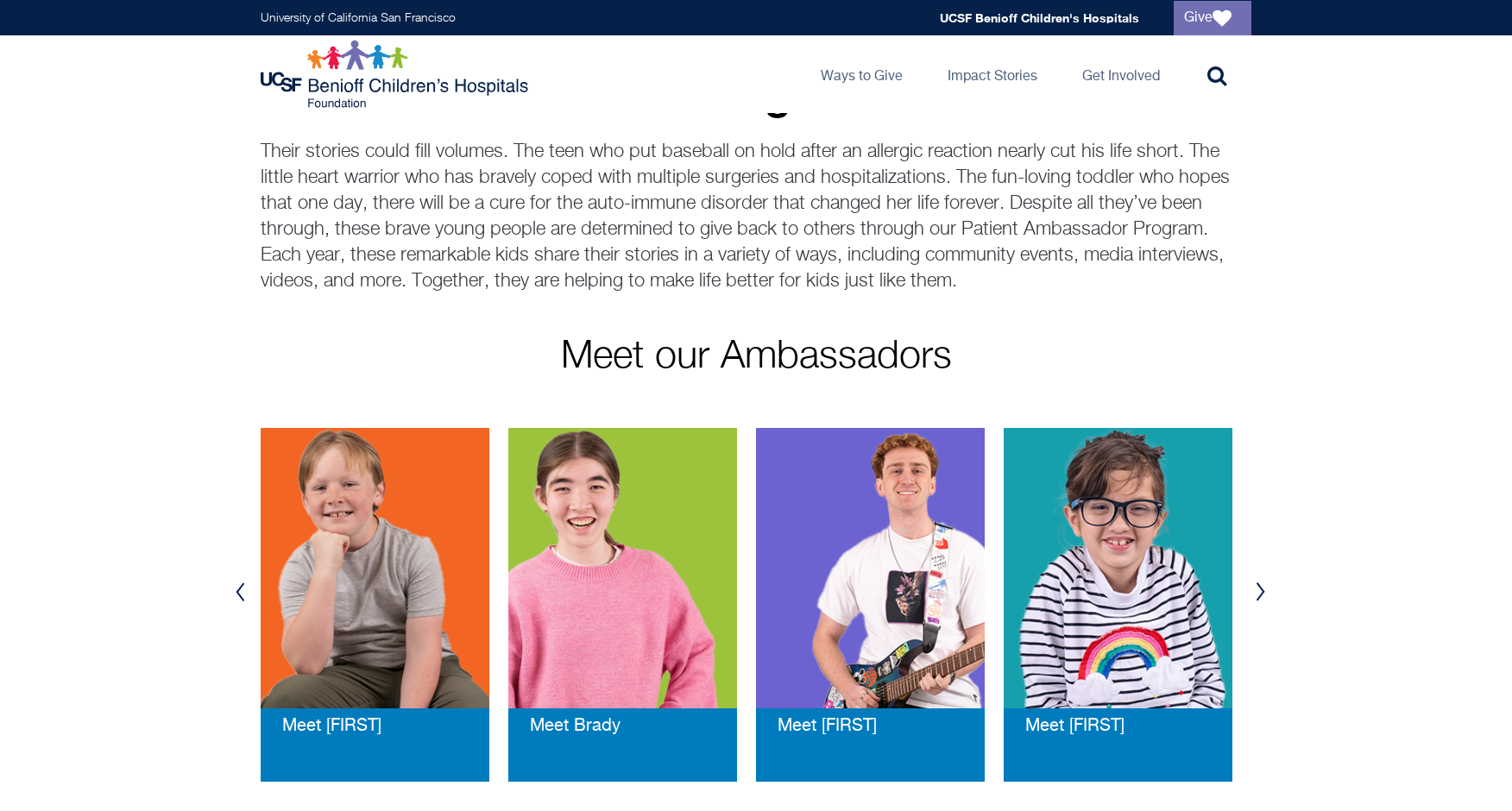 scroll, scrollTop: 0, scrollLeft: 0, axis: both 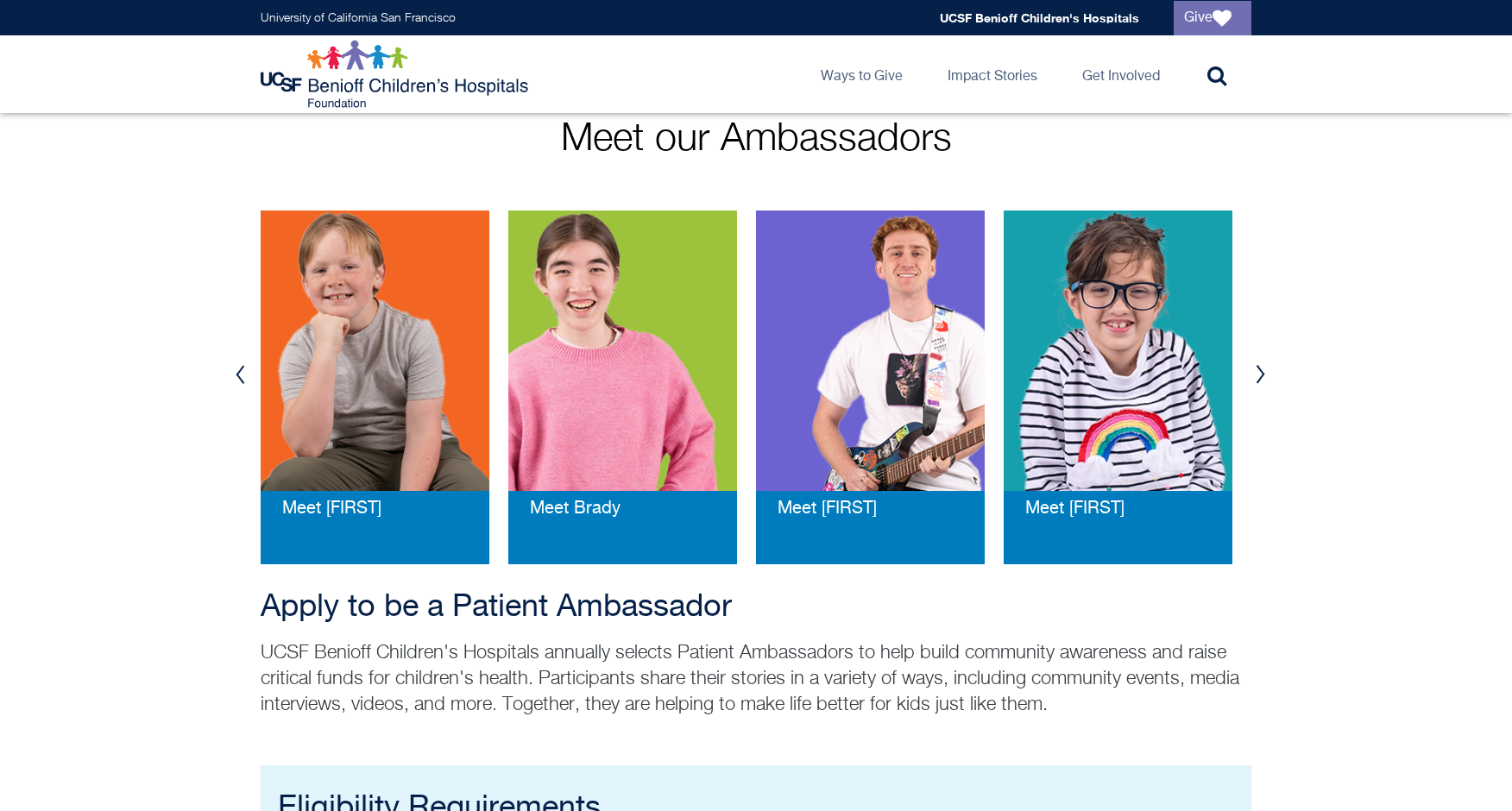 click on "Skip to main content
University of California San Francisco
Global navigation
UCSF Benioff Children's Hospitals
Give
UCSF Benioff Children's Hospitals Foundation
Main navigation
Ways to Give
Toggle Dropdown
Donate
Children's Fund
Corporate Foundation Giving" at bounding box center (756, 102) 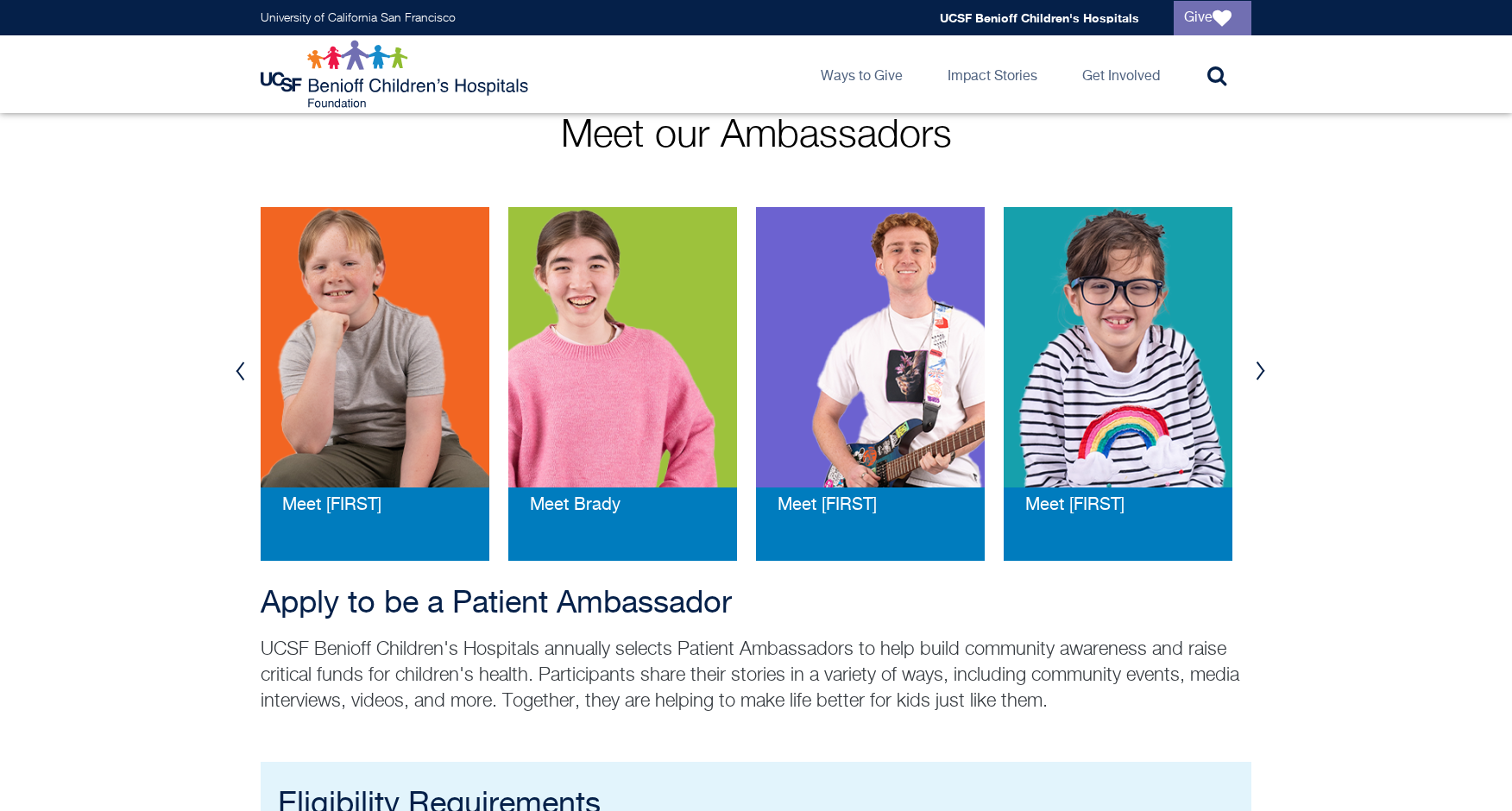 click on "Next" at bounding box center (1260, 371) 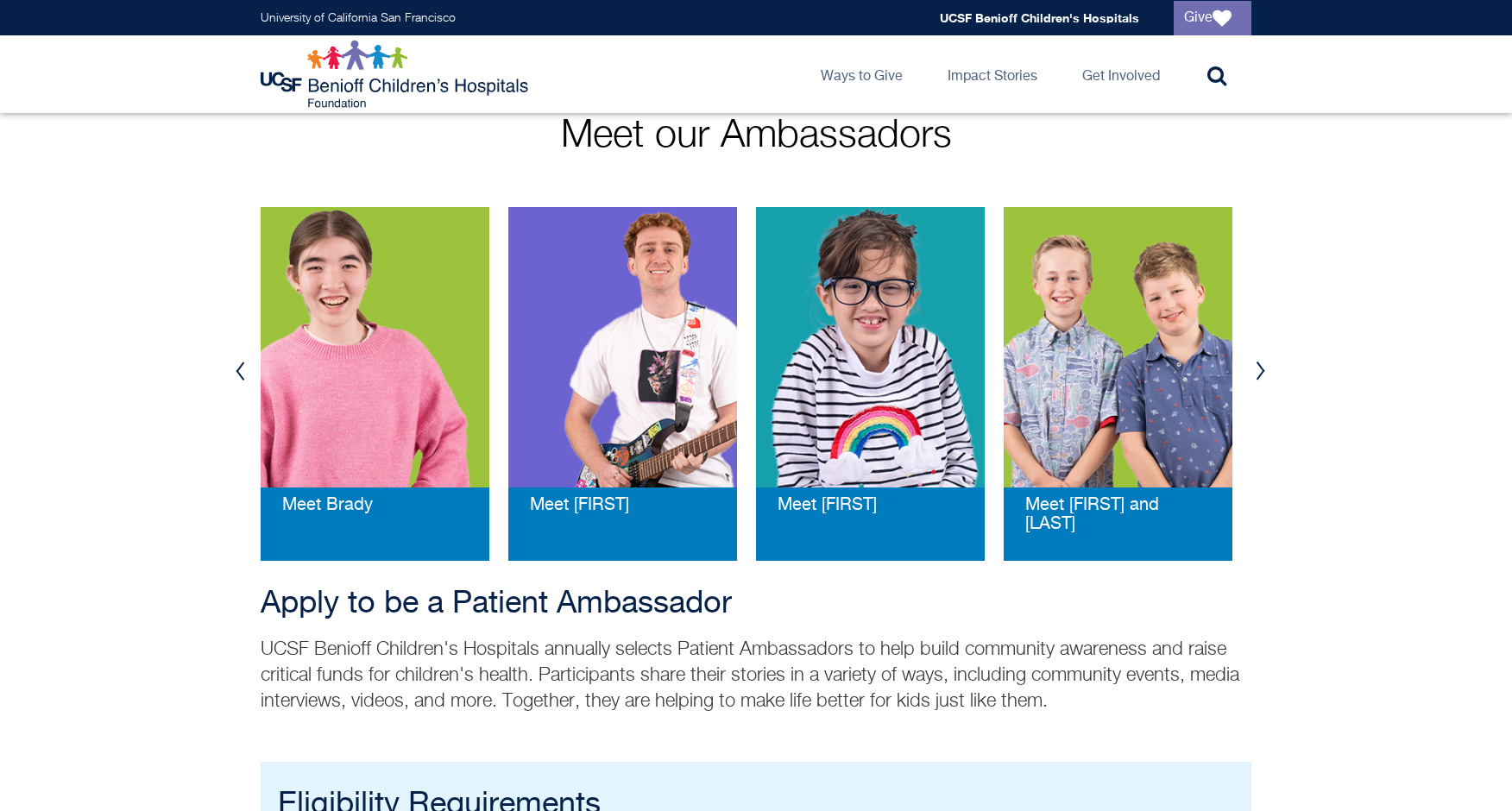 click on "Next" at bounding box center [1260, 371] 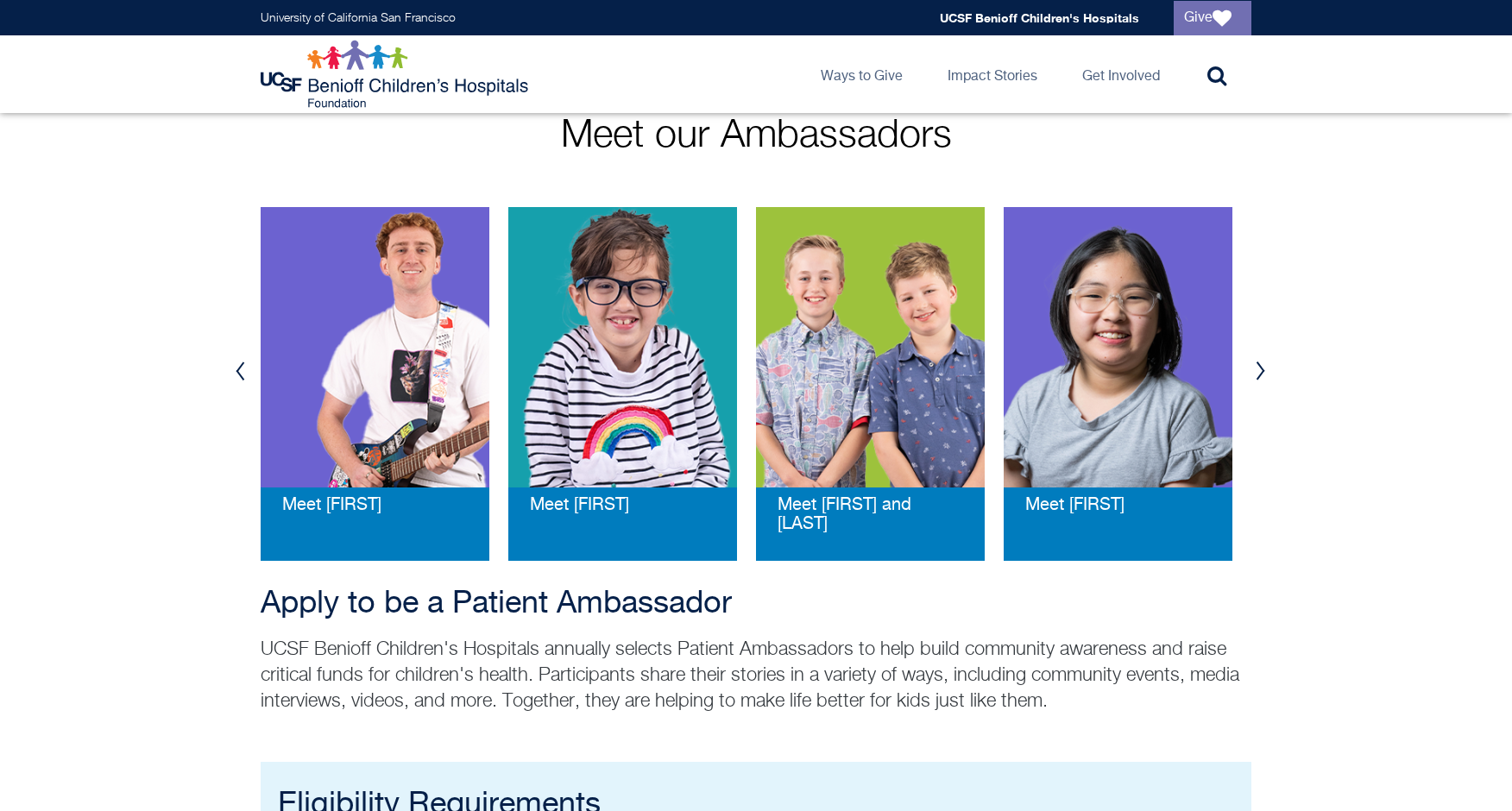 click on "Next" at bounding box center (1260, 371) 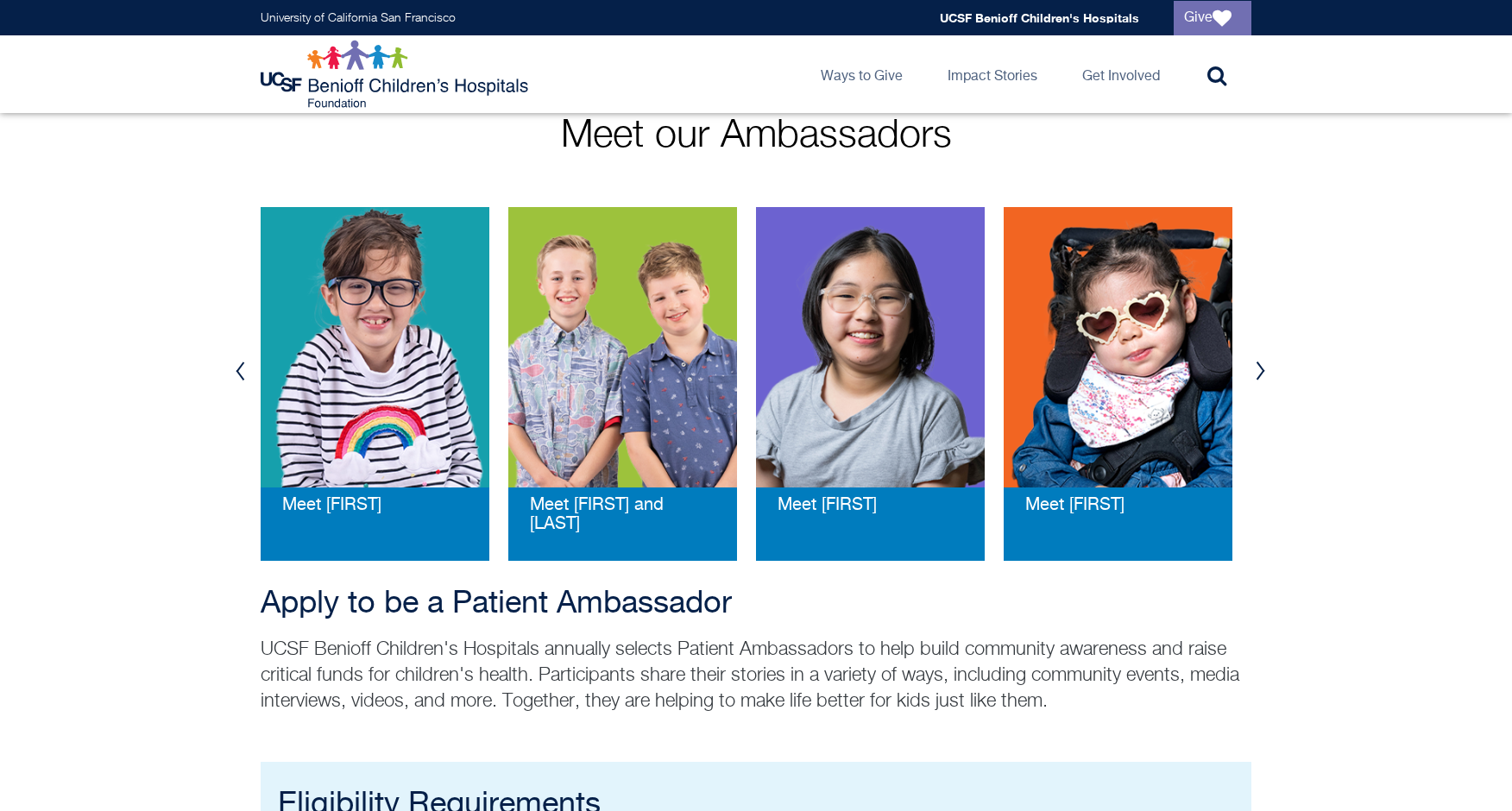 click on "Next" at bounding box center [1260, 371] 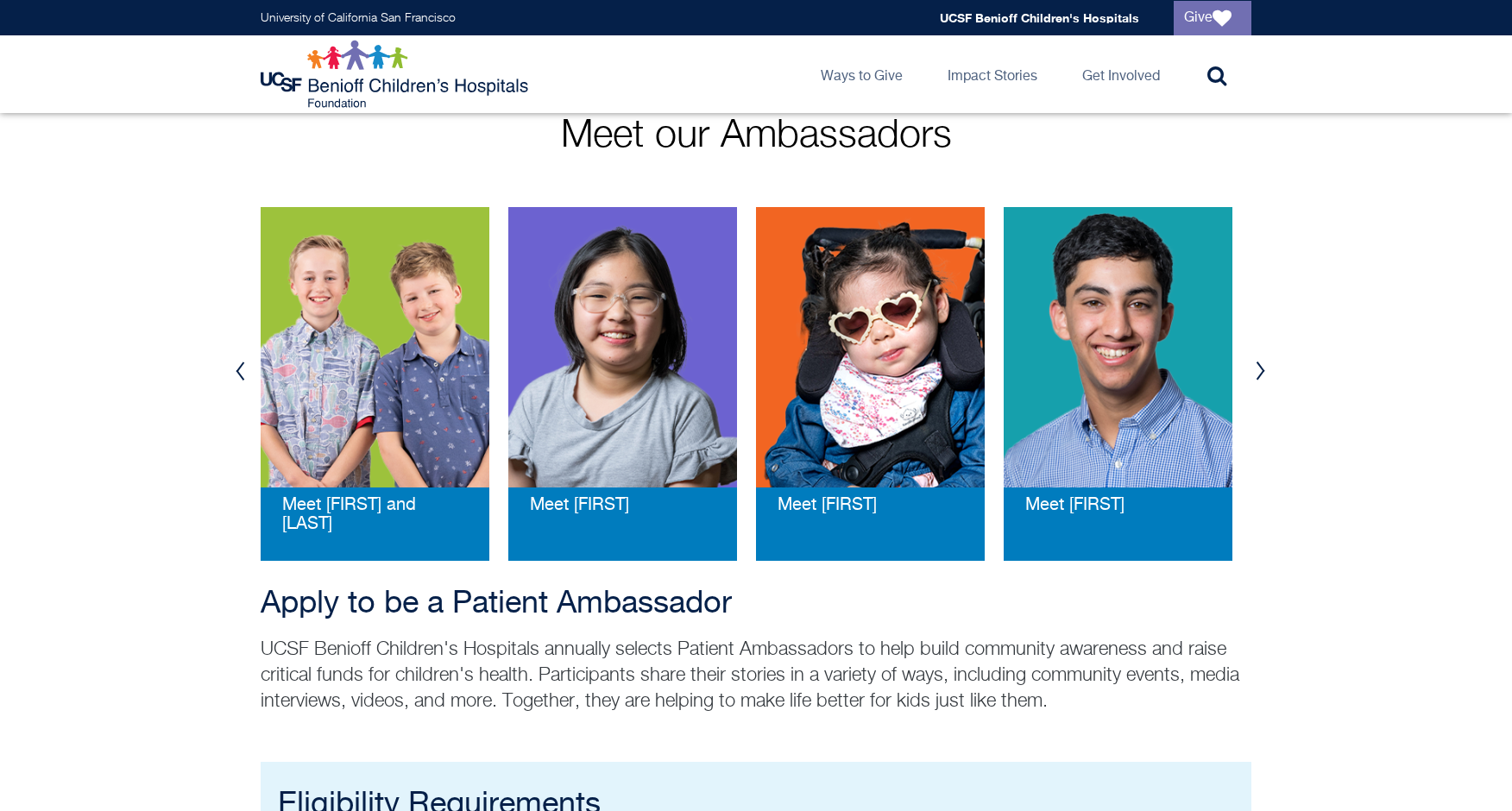 click on "Previous" at bounding box center (240, 371) 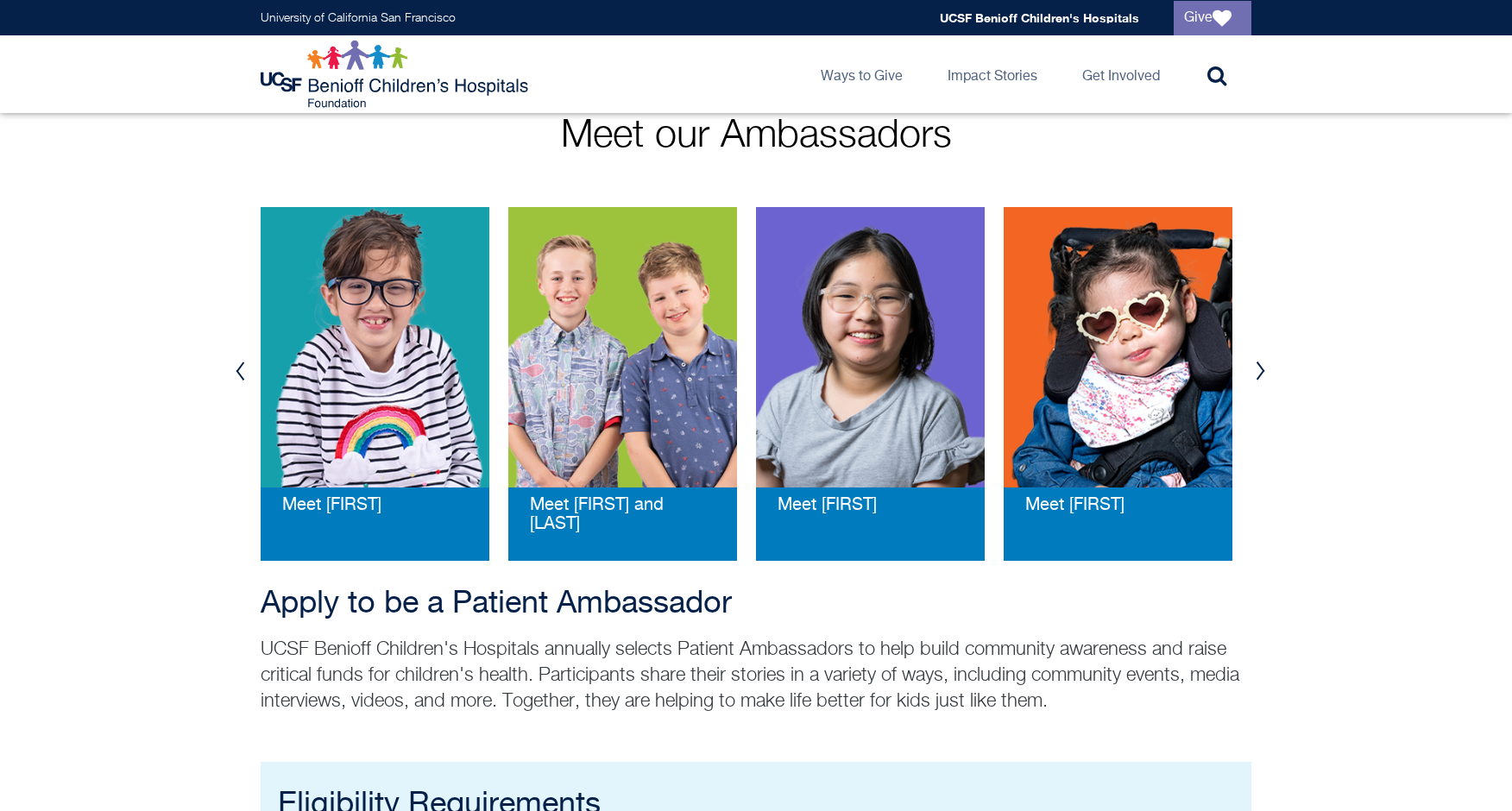click on "Previous" at bounding box center [240, 371] 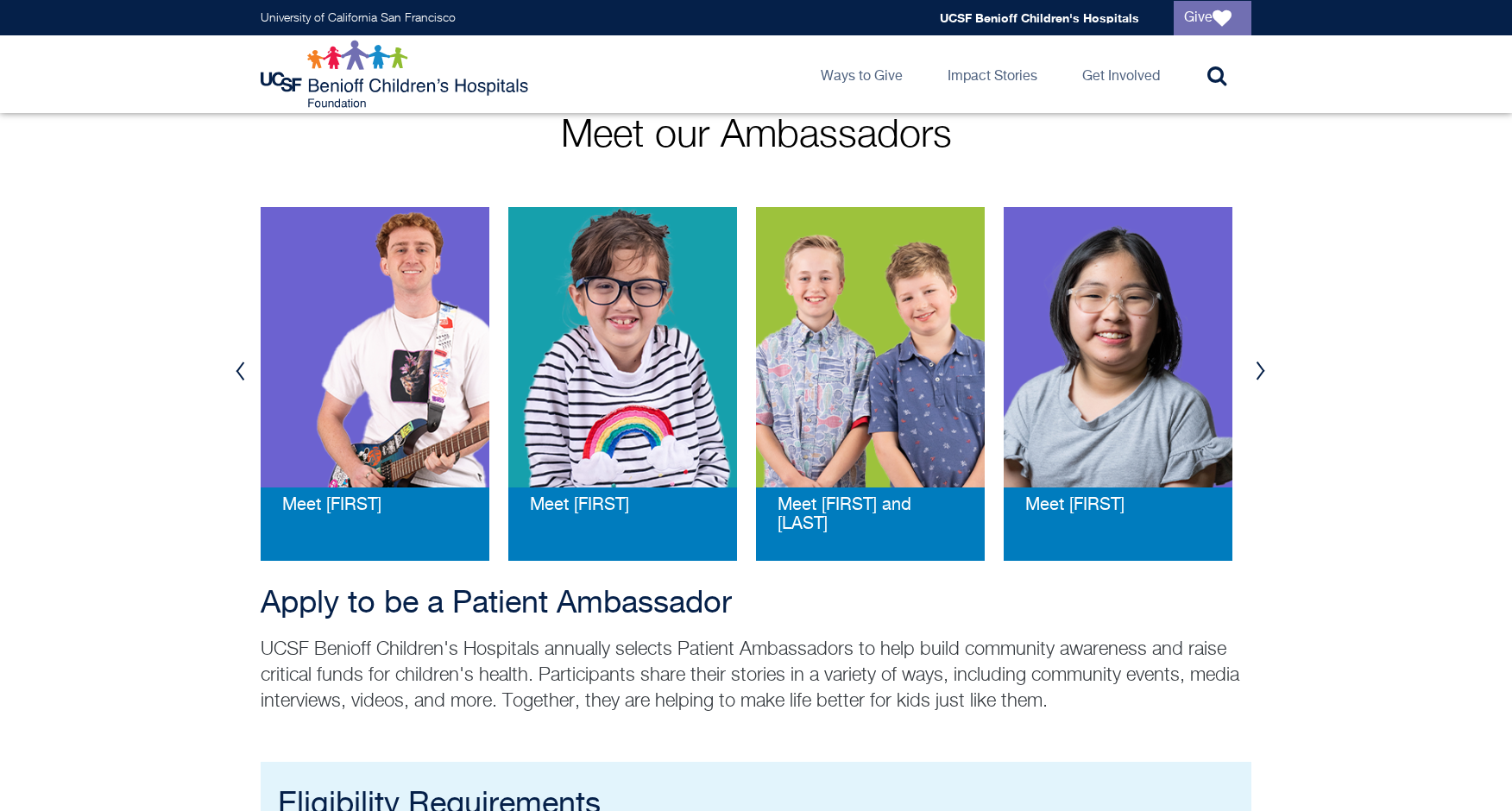 click on "Previous" at bounding box center [240, 371] 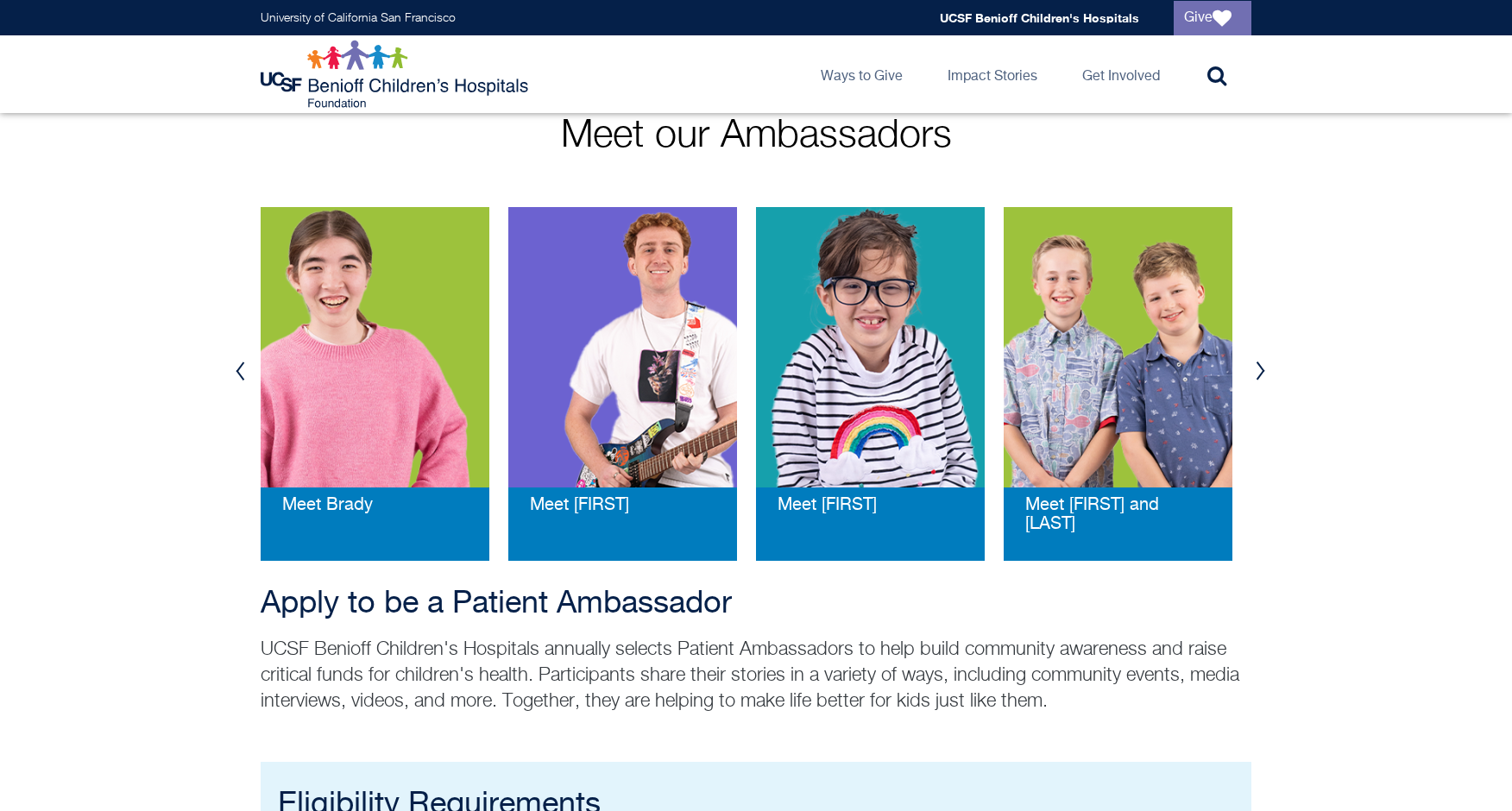 click on "Previous" at bounding box center [240, 371] 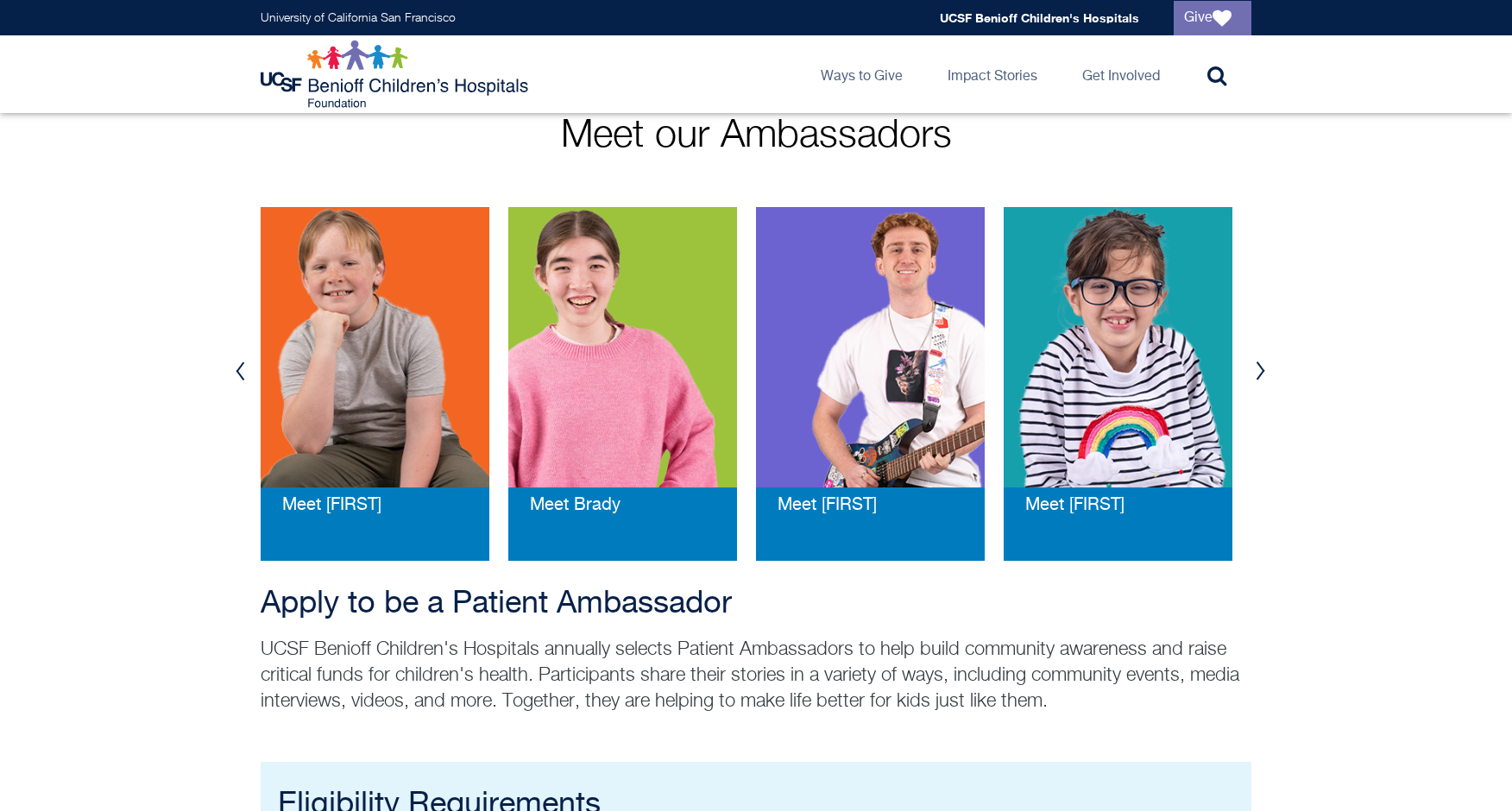 click on "Previous" at bounding box center (240, 371) 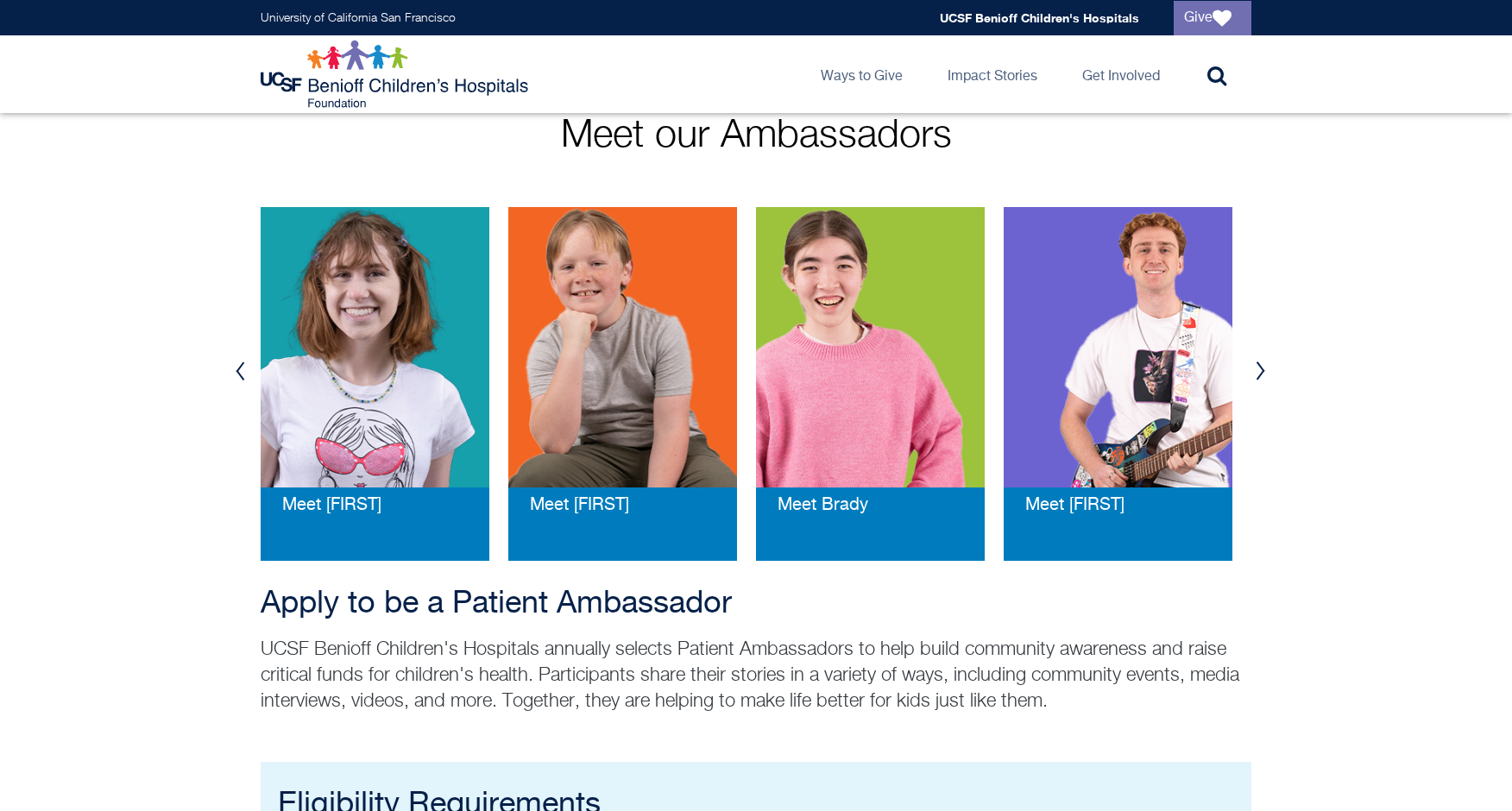 click on "Previous" at bounding box center [240, 371] 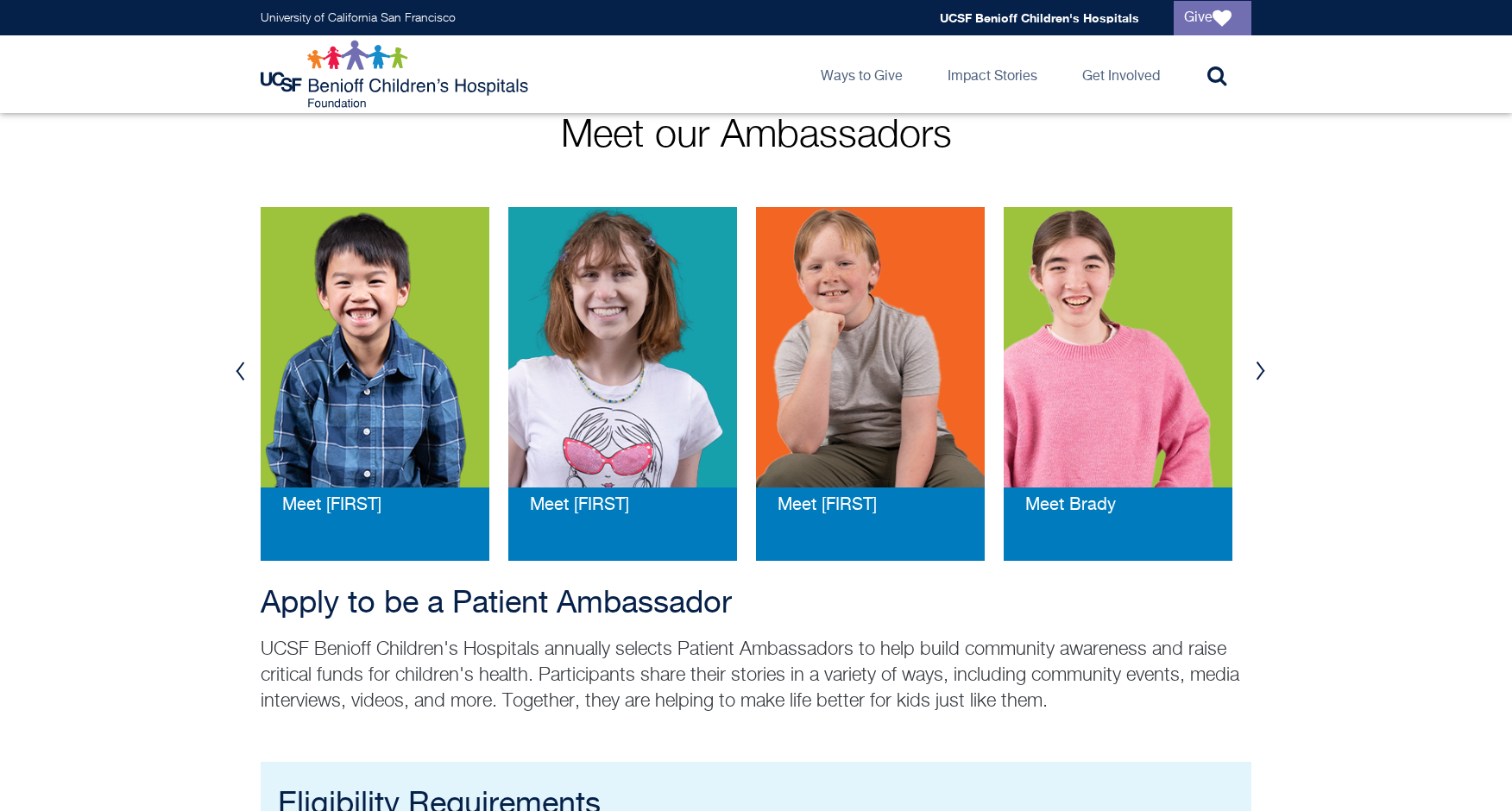 click on "Next" at bounding box center (1260, 371) 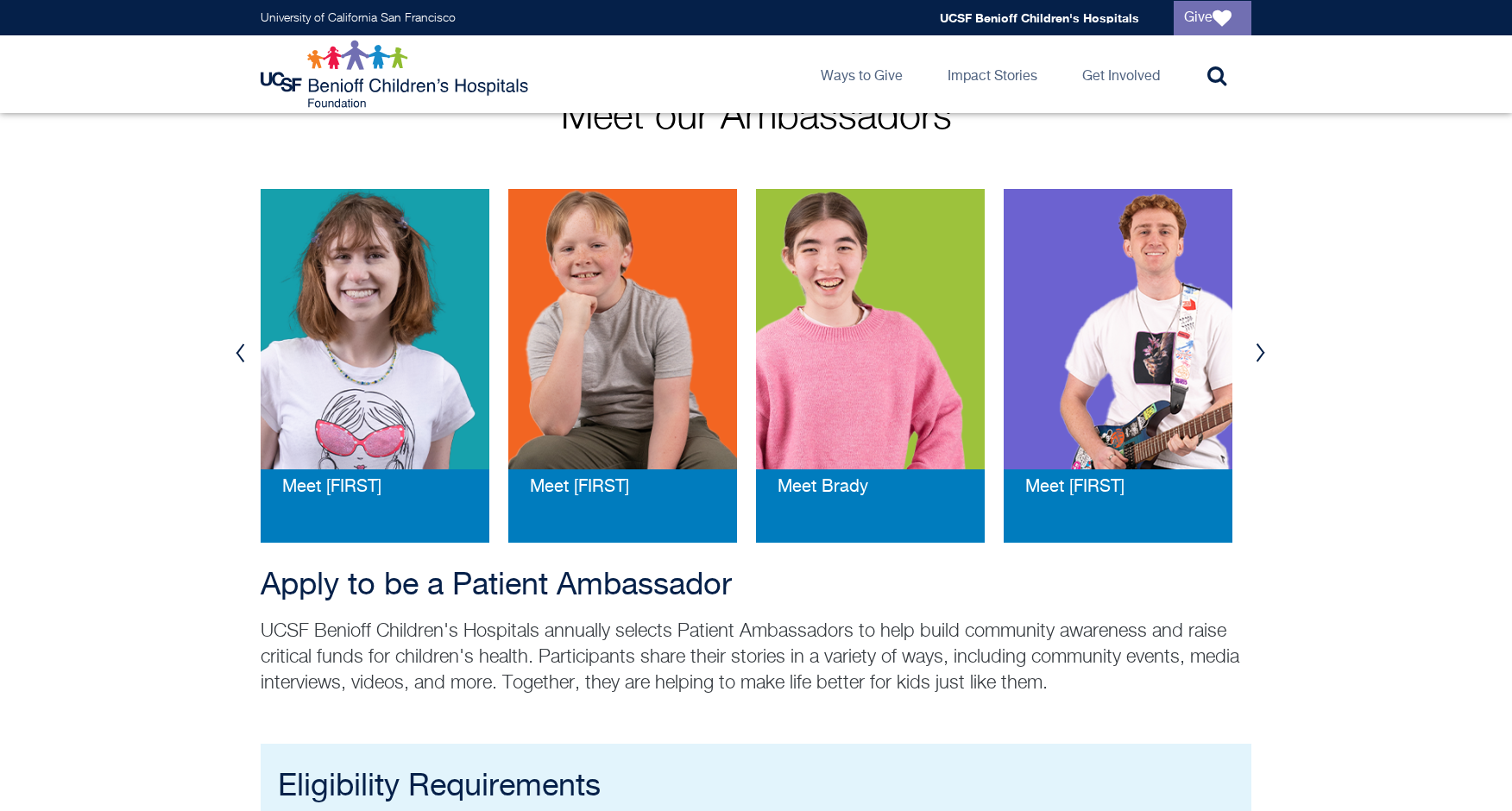 scroll, scrollTop: 250, scrollLeft: 0, axis: vertical 